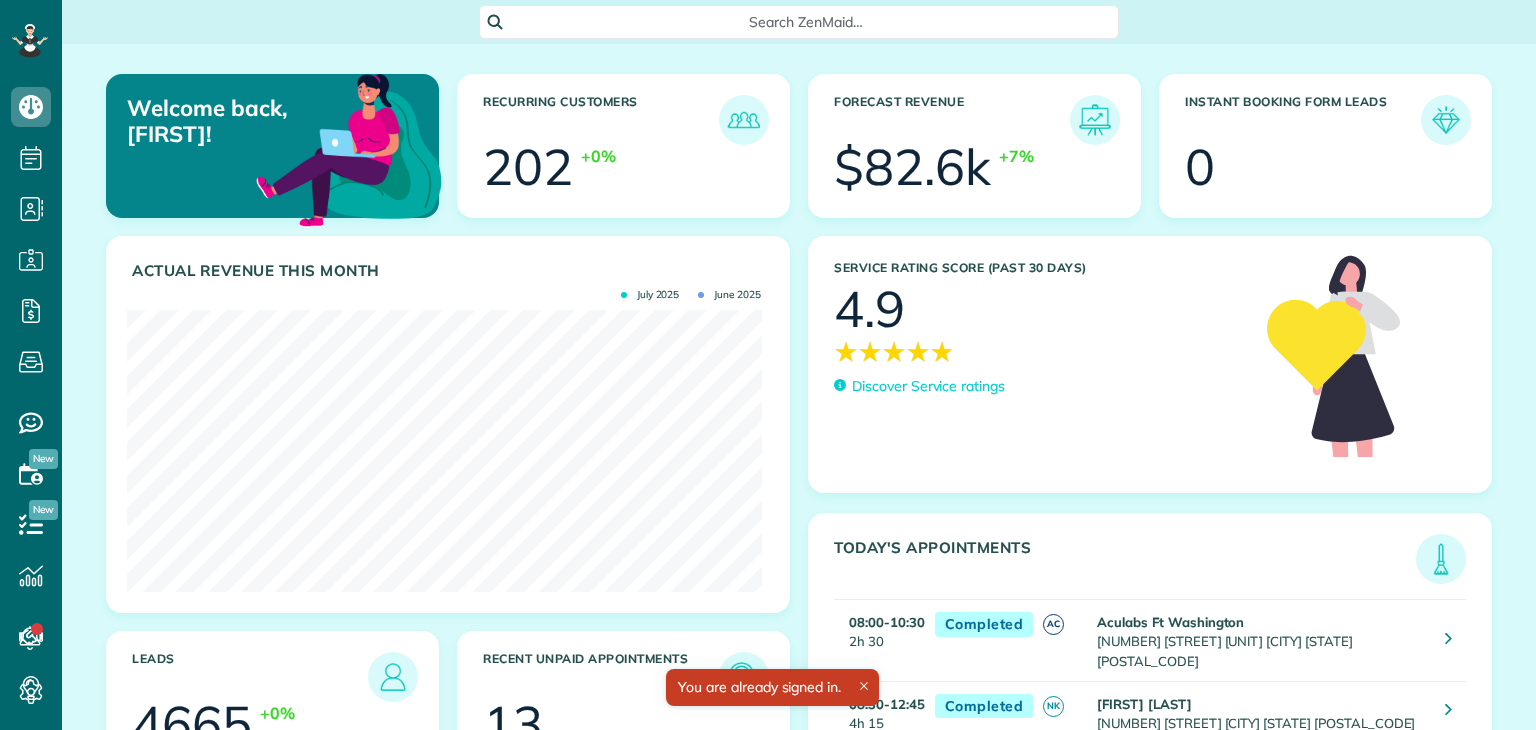 scroll, scrollTop: 0, scrollLeft: 0, axis: both 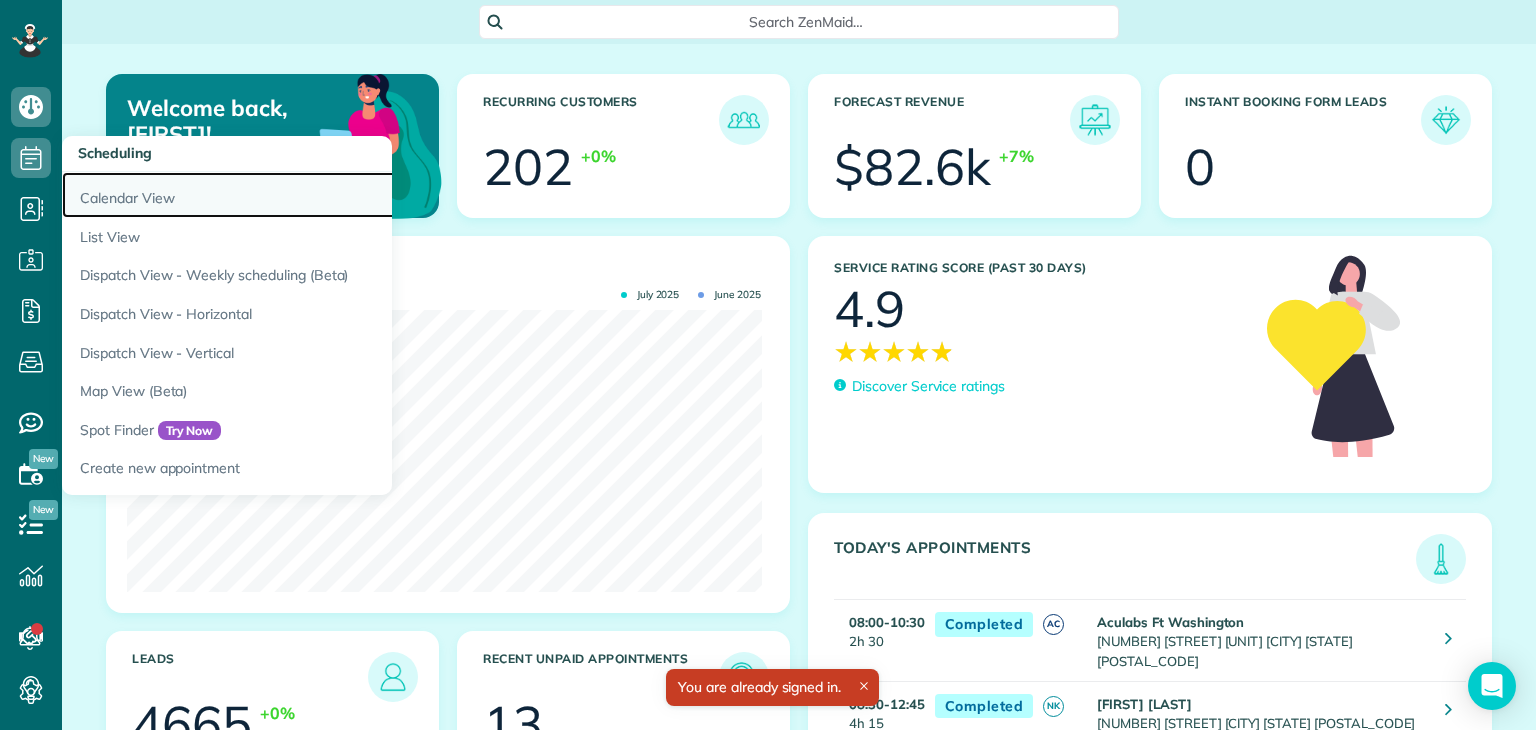 click on "Calendar View" at bounding box center [312, 195] 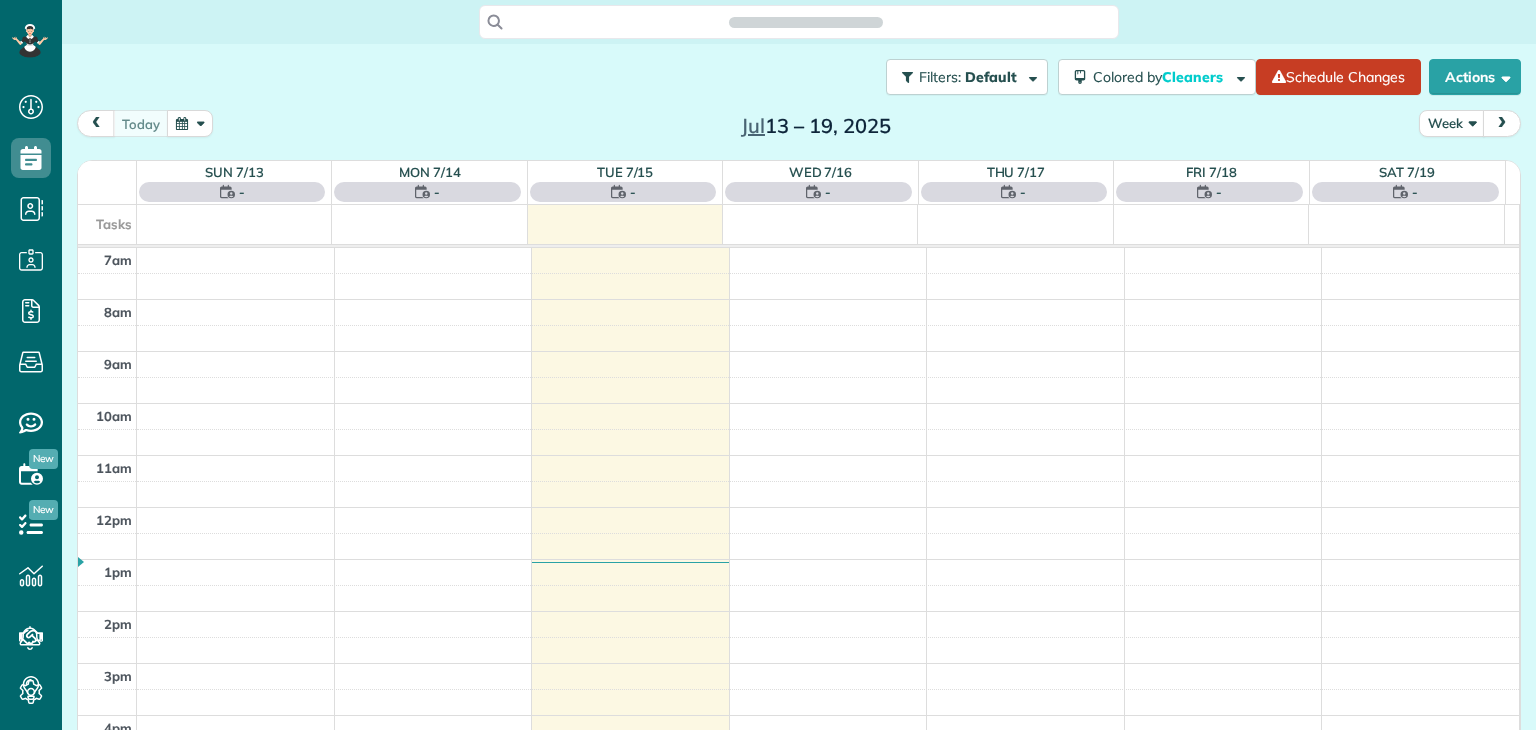 scroll, scrollTop: 0, scrollLeft: 0, axis: both 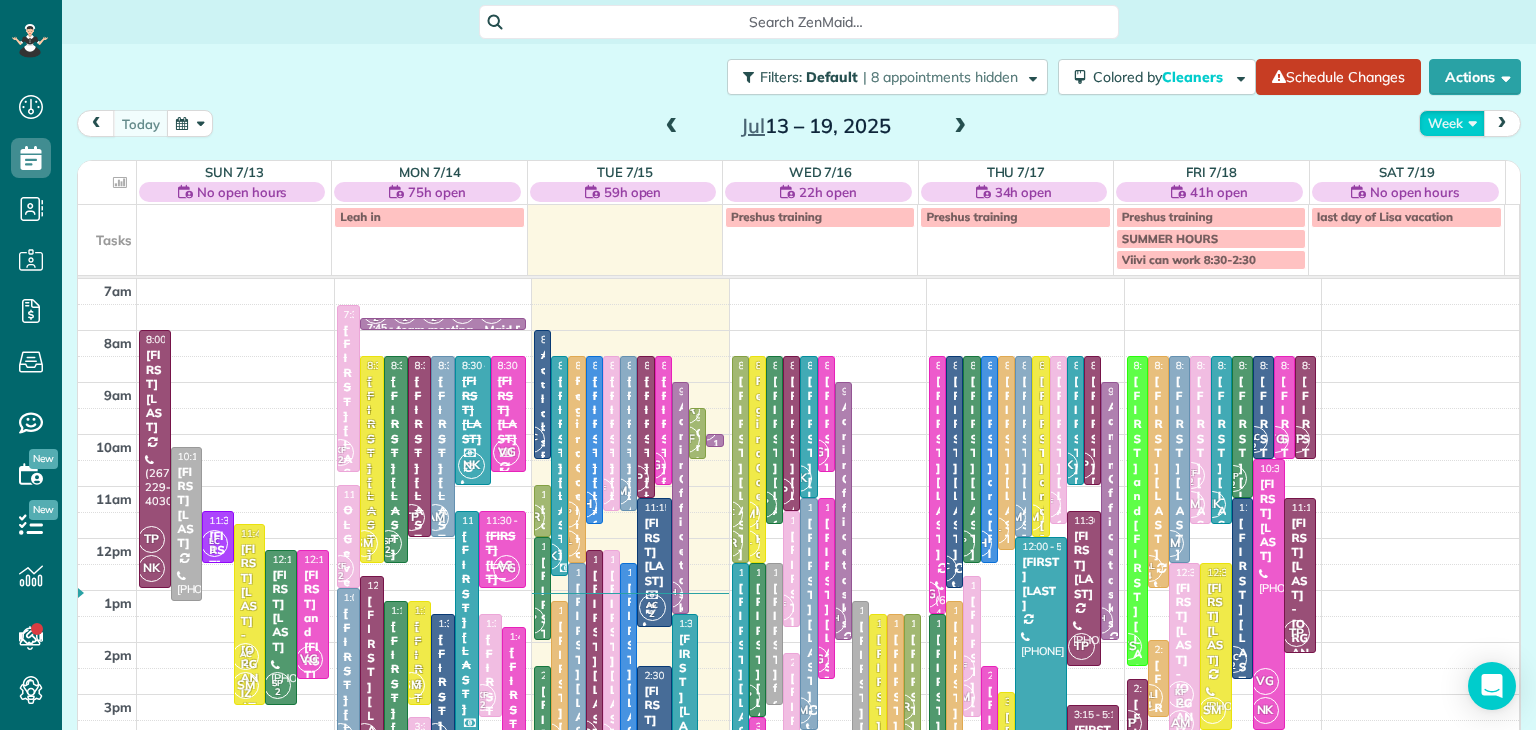 click on "Week" at bounding box center [1452, 123] 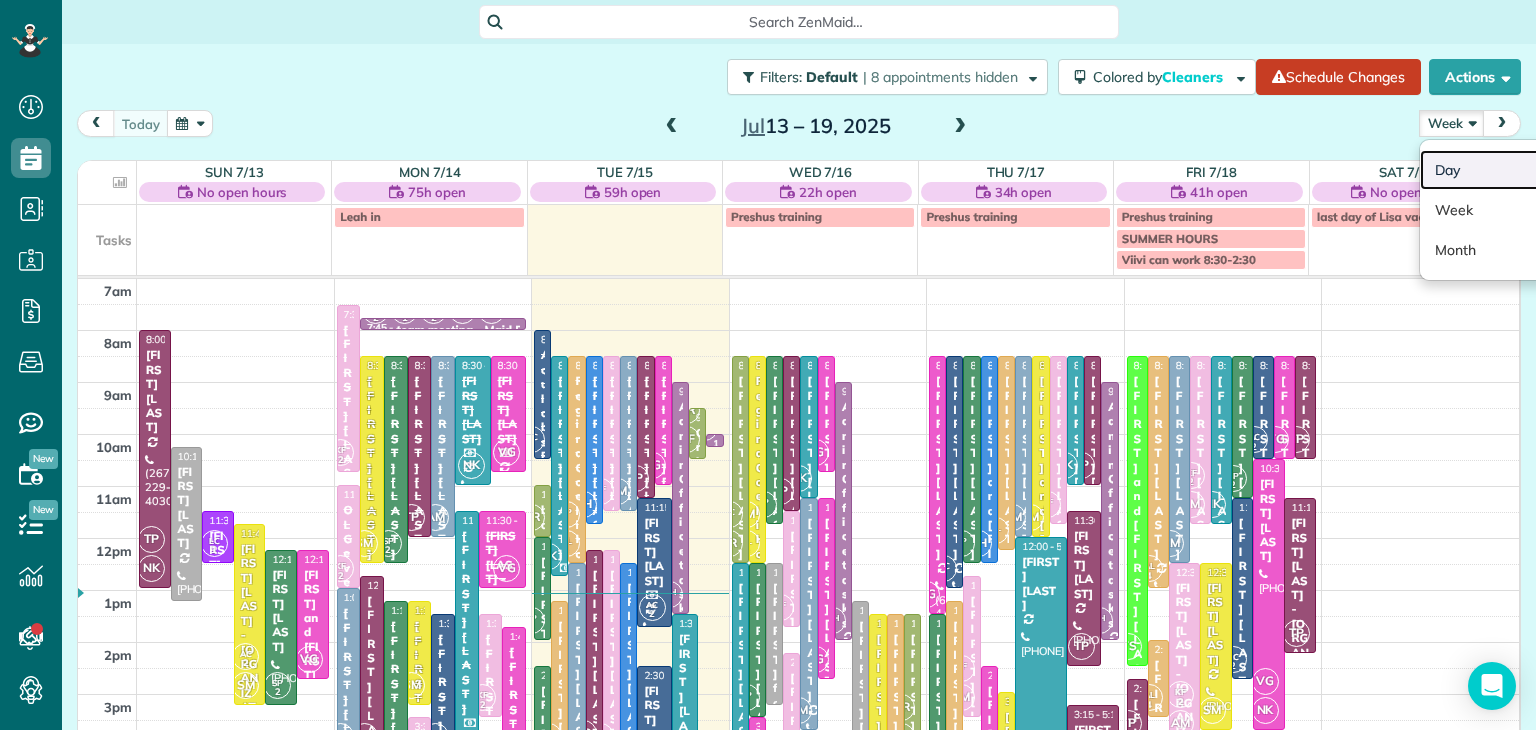 click on "Day" at bounding box center (1499, 170) 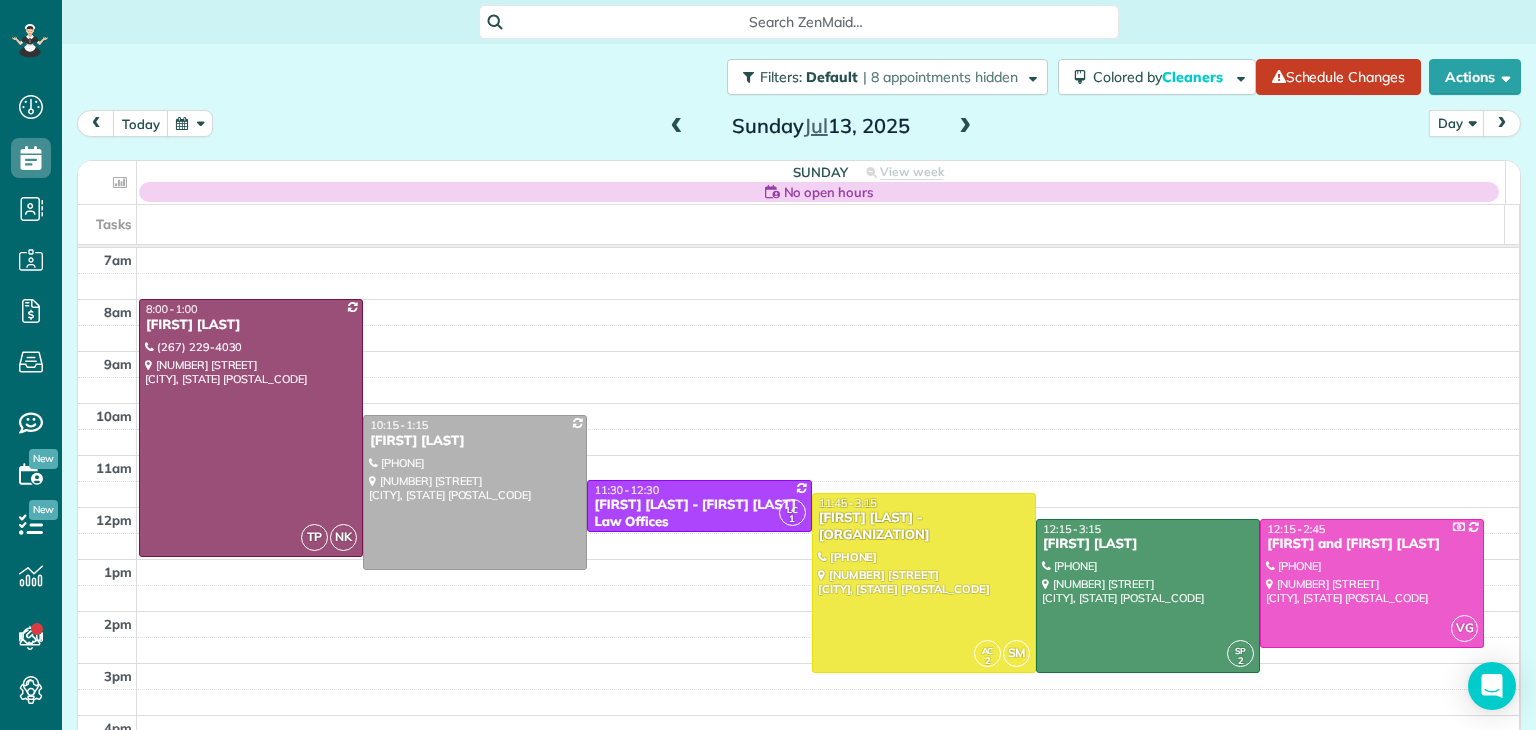 click at bounding box center [965, 127] 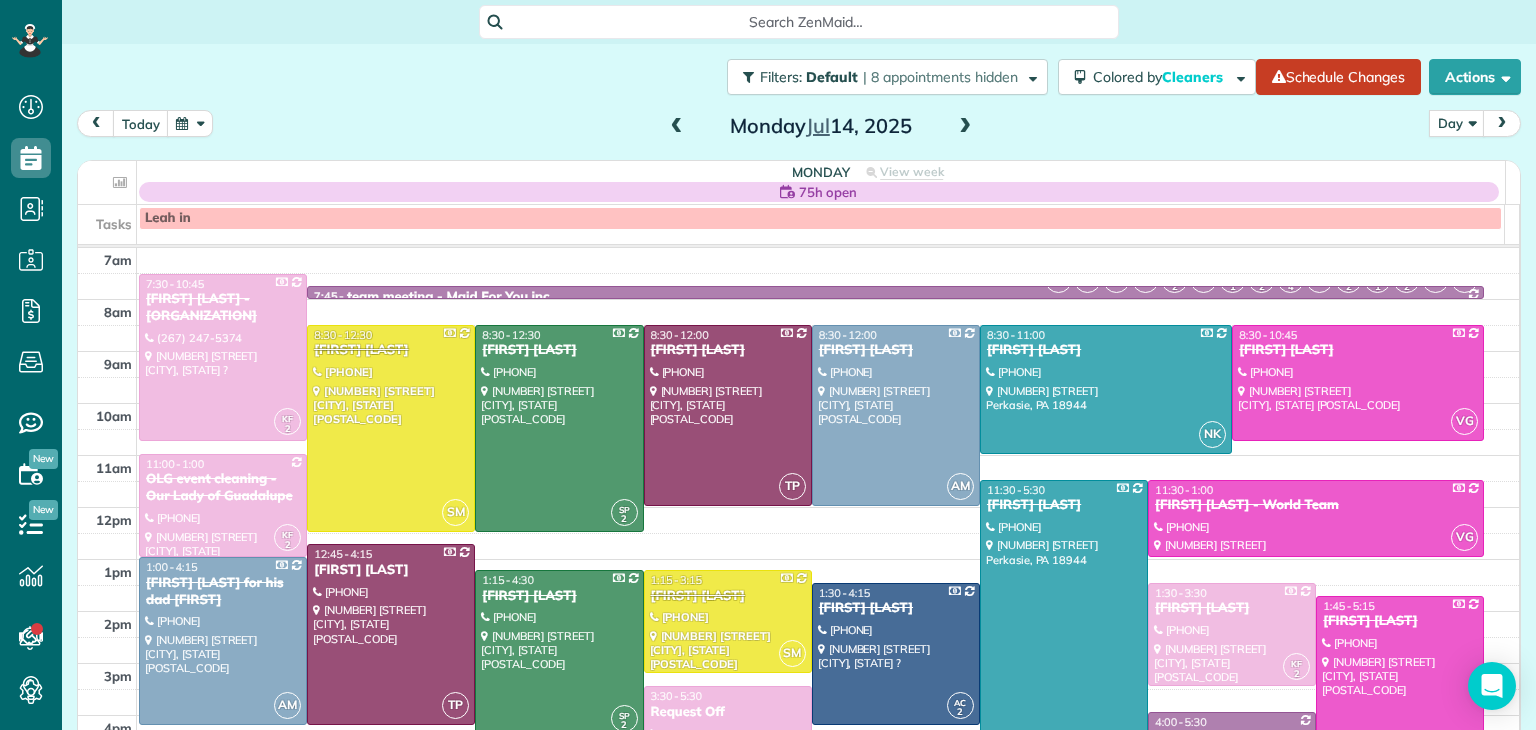 click at bounding box center [965, 127] 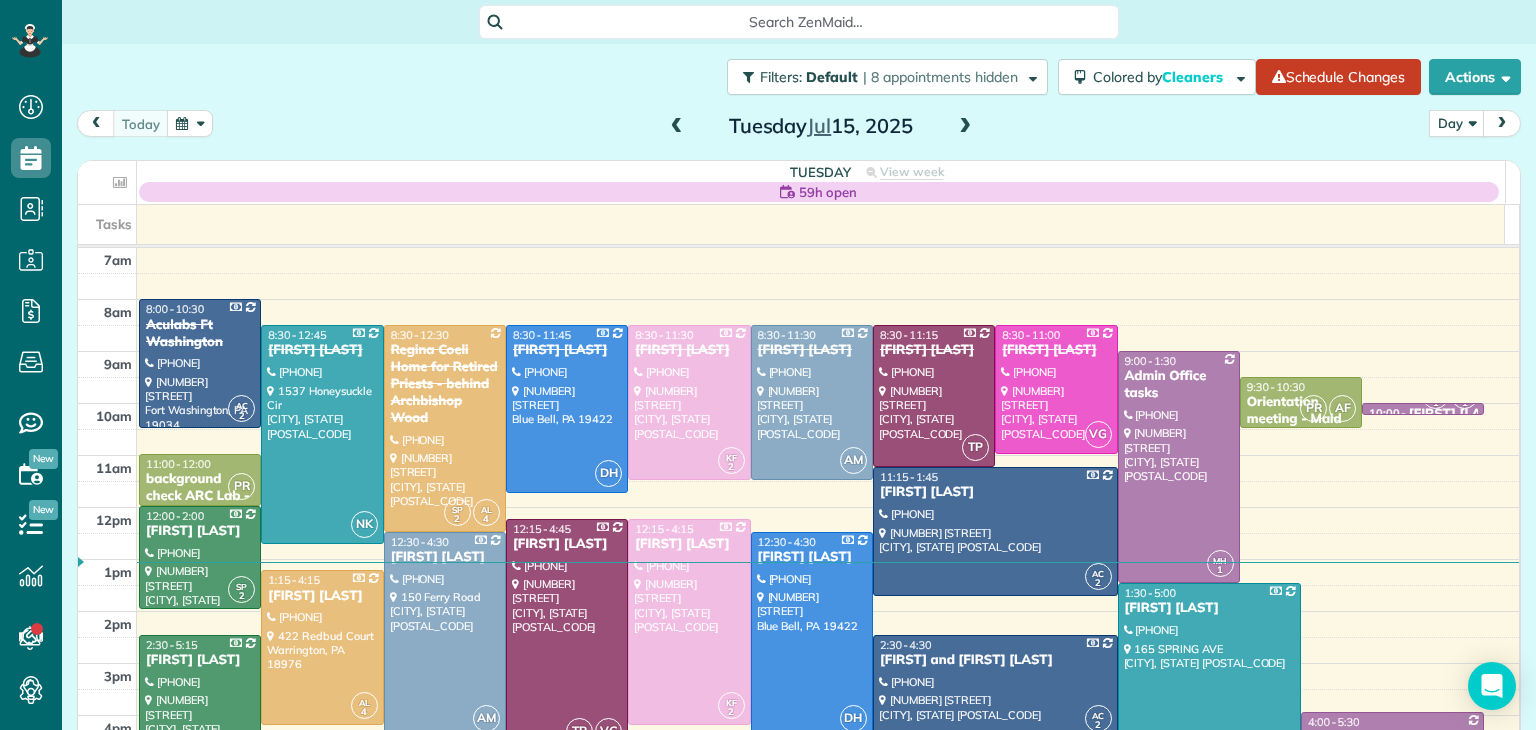 click at bounding box center (965, 127) 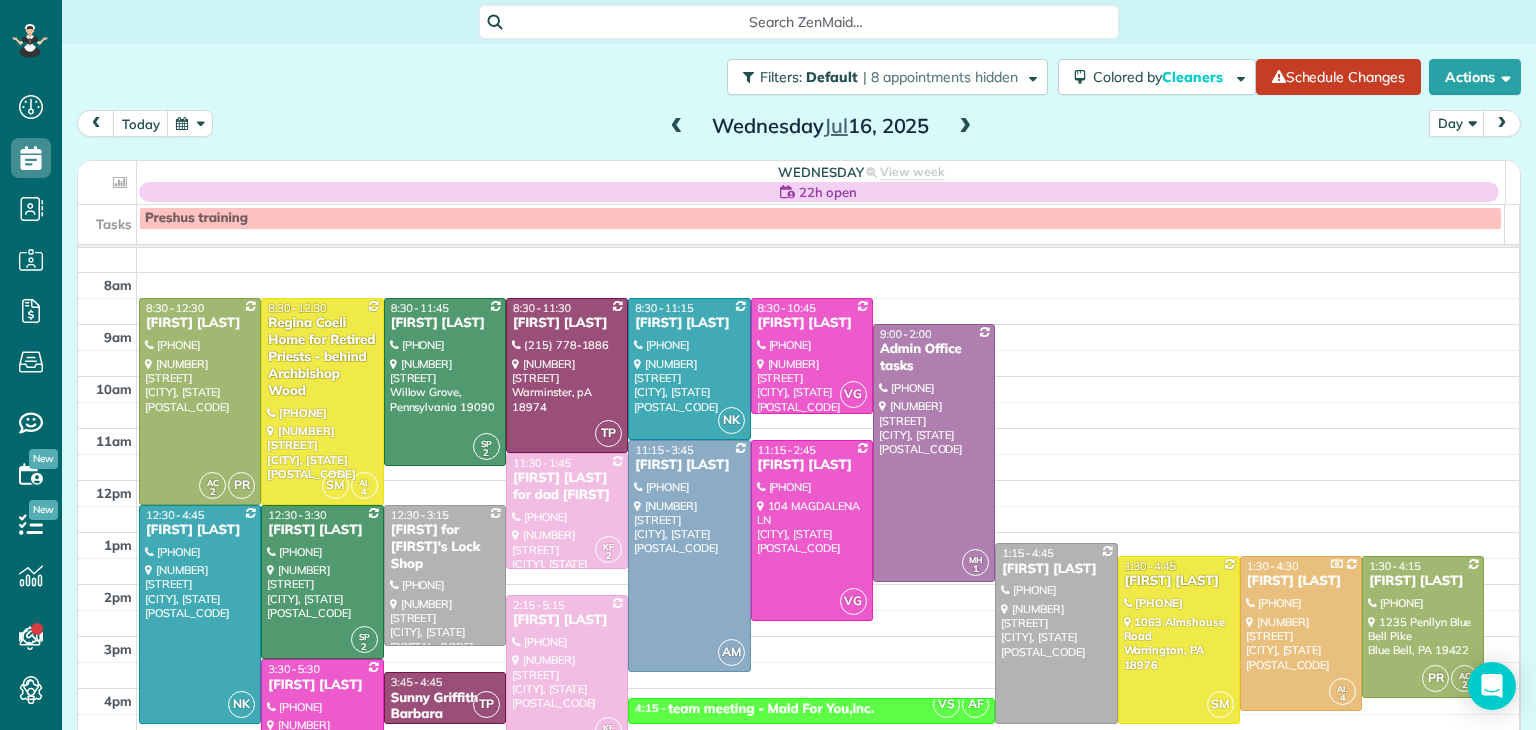 scroll, scrollTop: 26, scrollLeft: 0, axis: vertical 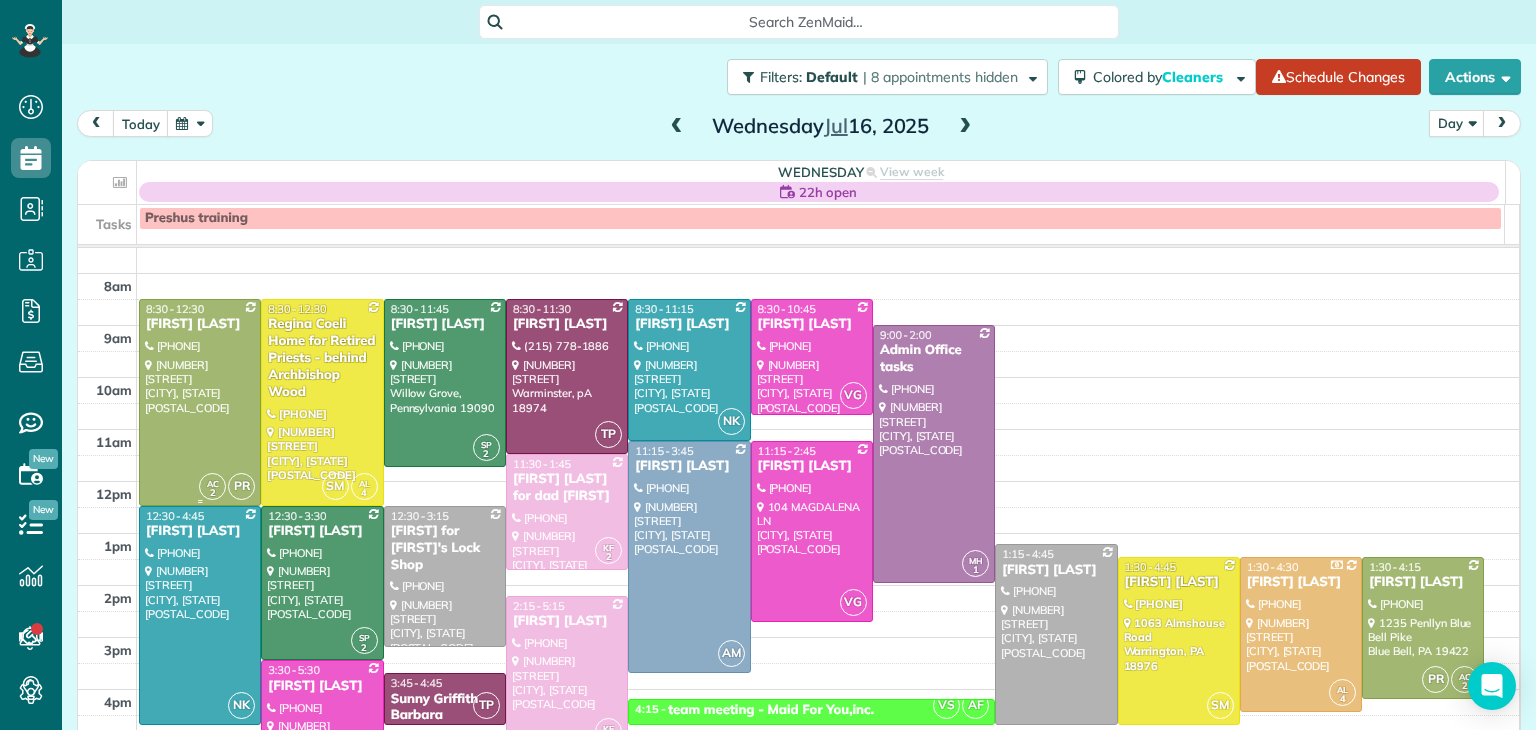 click at bounding box center (200, 402) 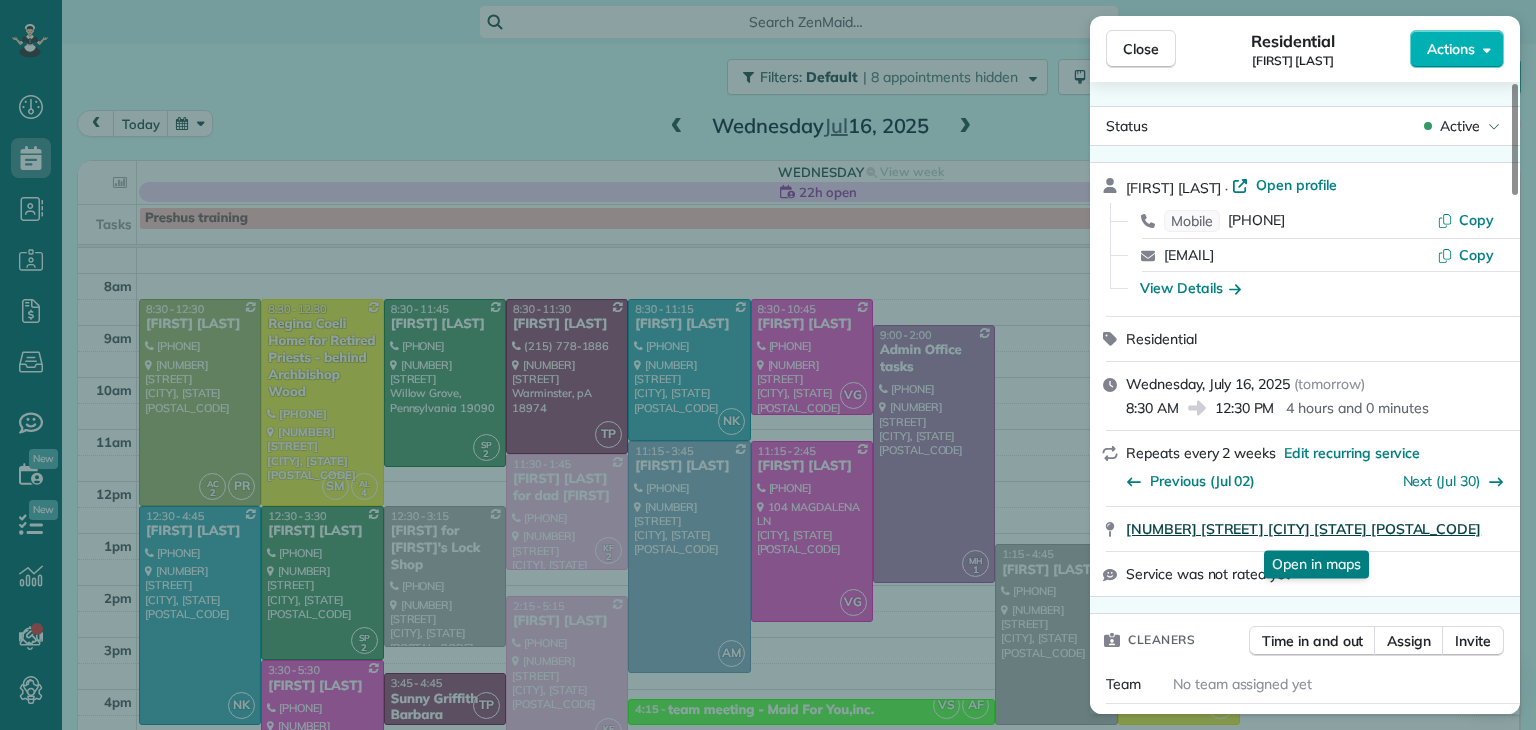 click on "[NUMBER] [STREET] [CITY] [STATE] [POSTAL_CODE]" at bounding box center [1303, 529] 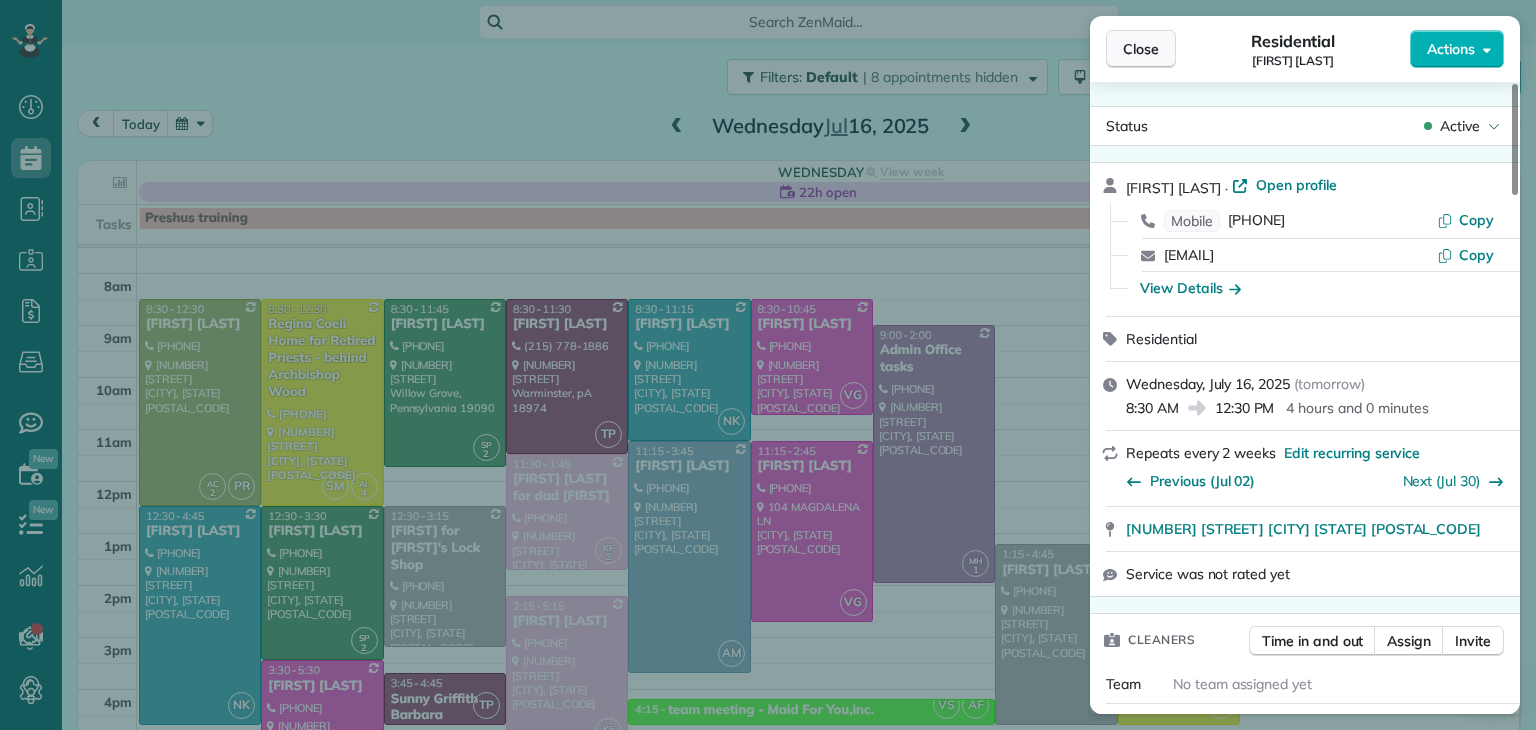 click on "Close" at bounding box center (1141, 49) 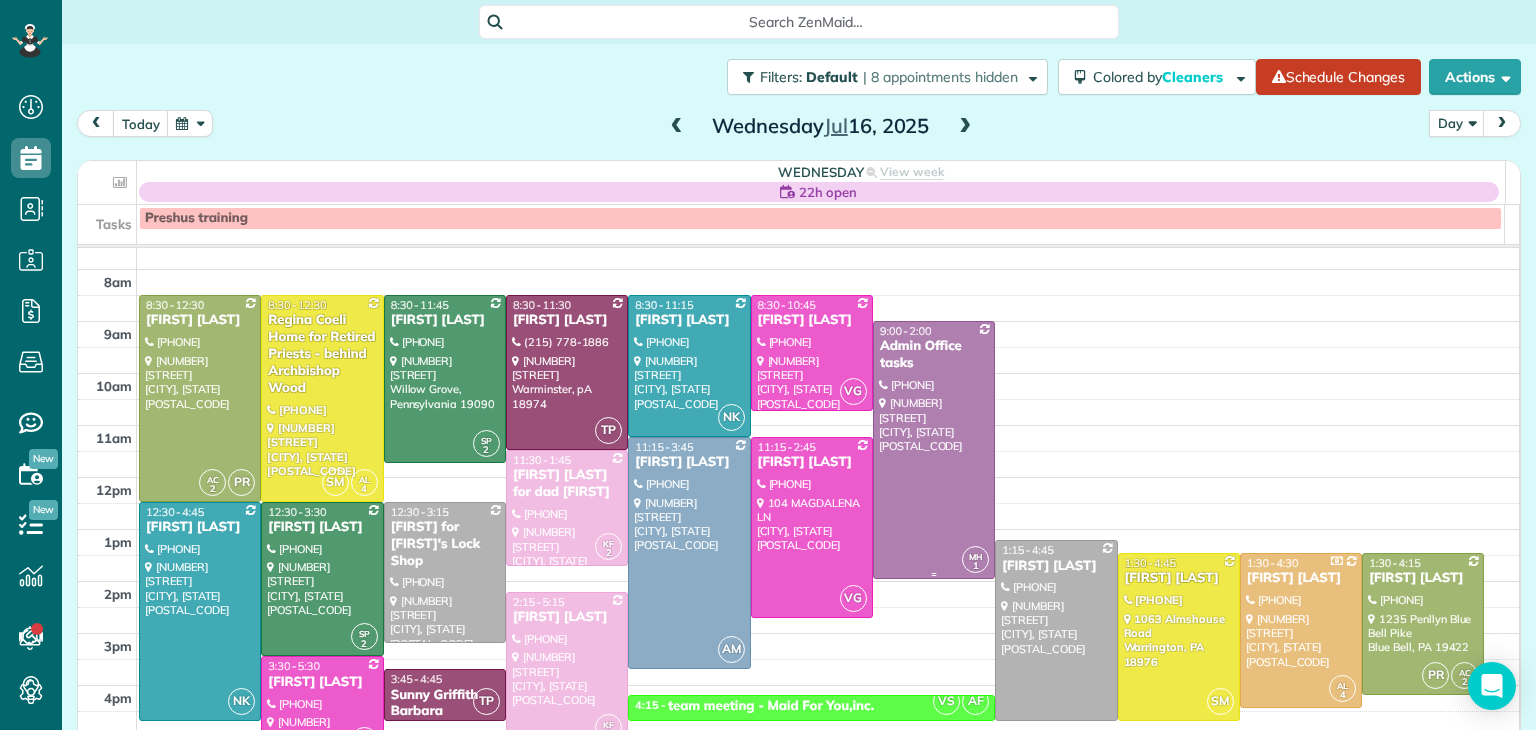 scroll, scrollTop: 29, scrollLeft: 0, axis: vertical 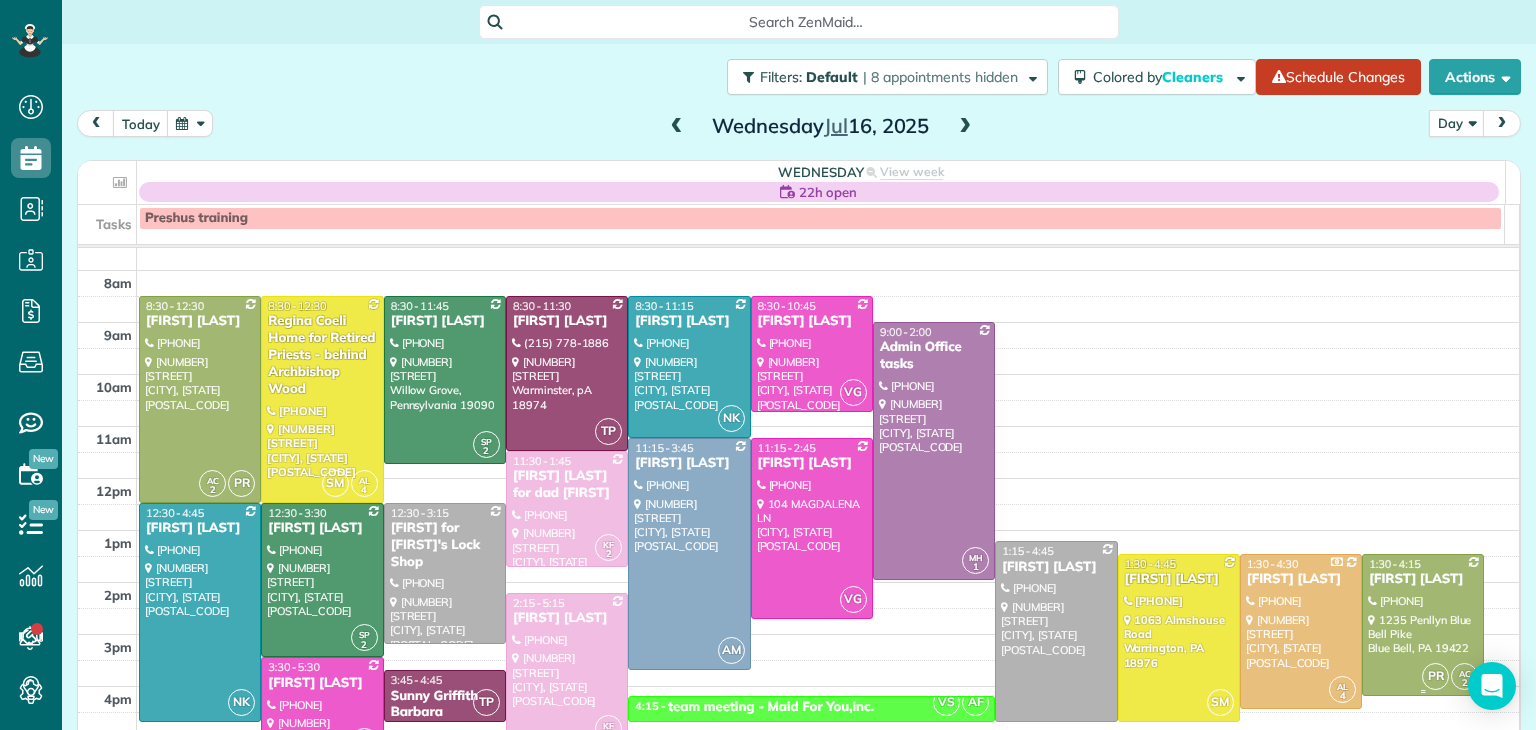 click at bounding box center (1423, 625) 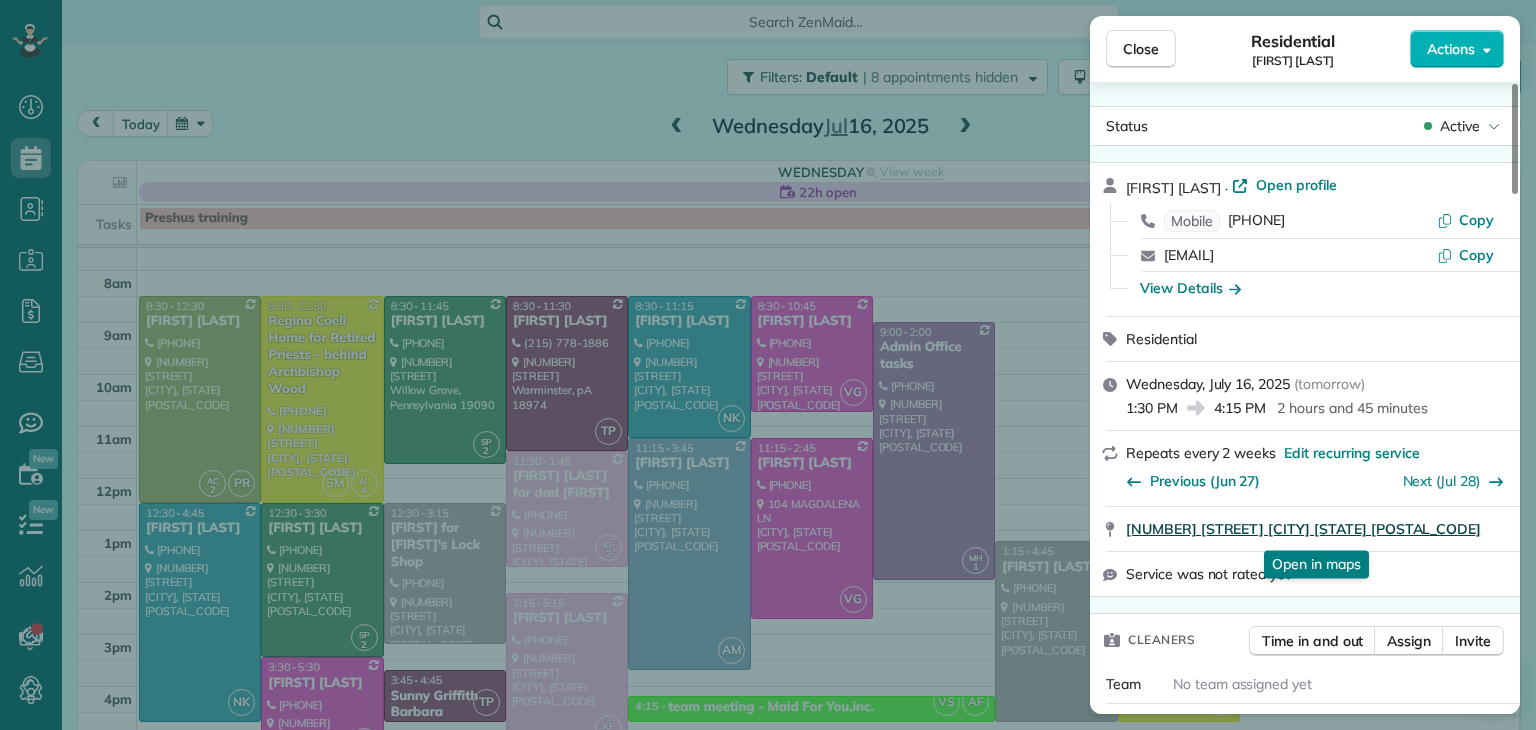 click on "[NUMBER] [STREET] [CITY] [STATE] [POSTAL_CODE]" at bounding box center (1303, 529) 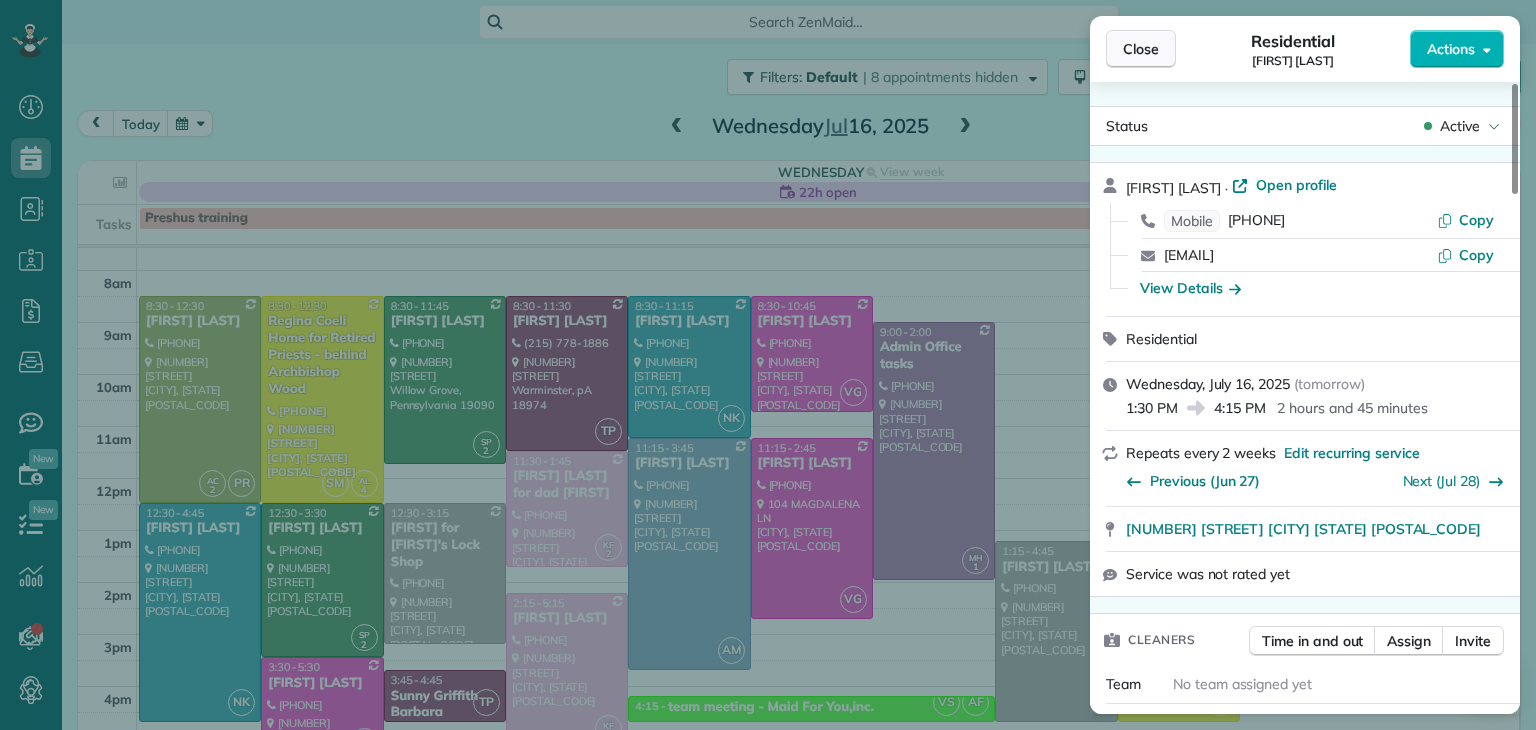 click on "Close" at bounding box center (1141, 49) 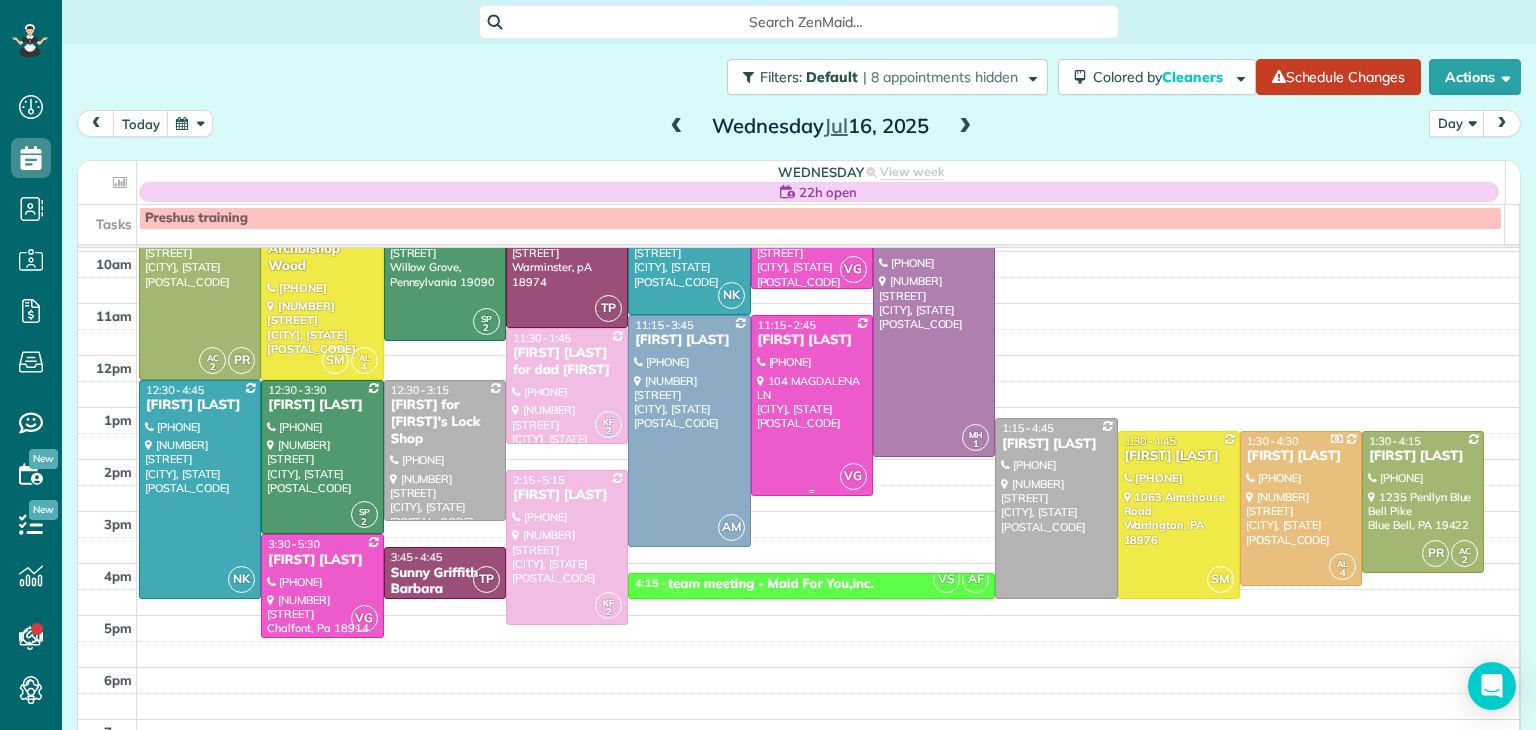 scroll, scrollTop: 68, scrollLeft: 0, axis: vertical 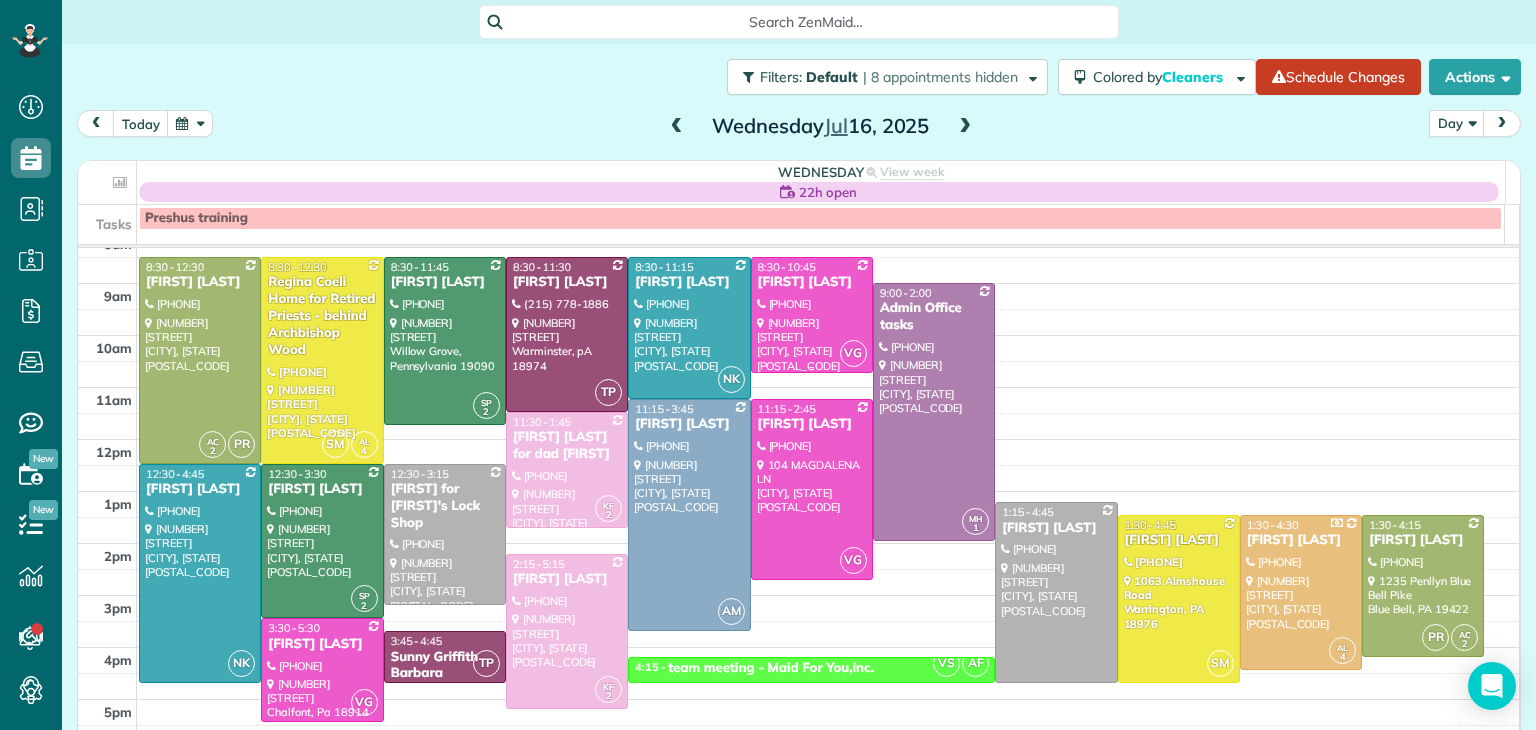 click at bounding box center (812, 315) 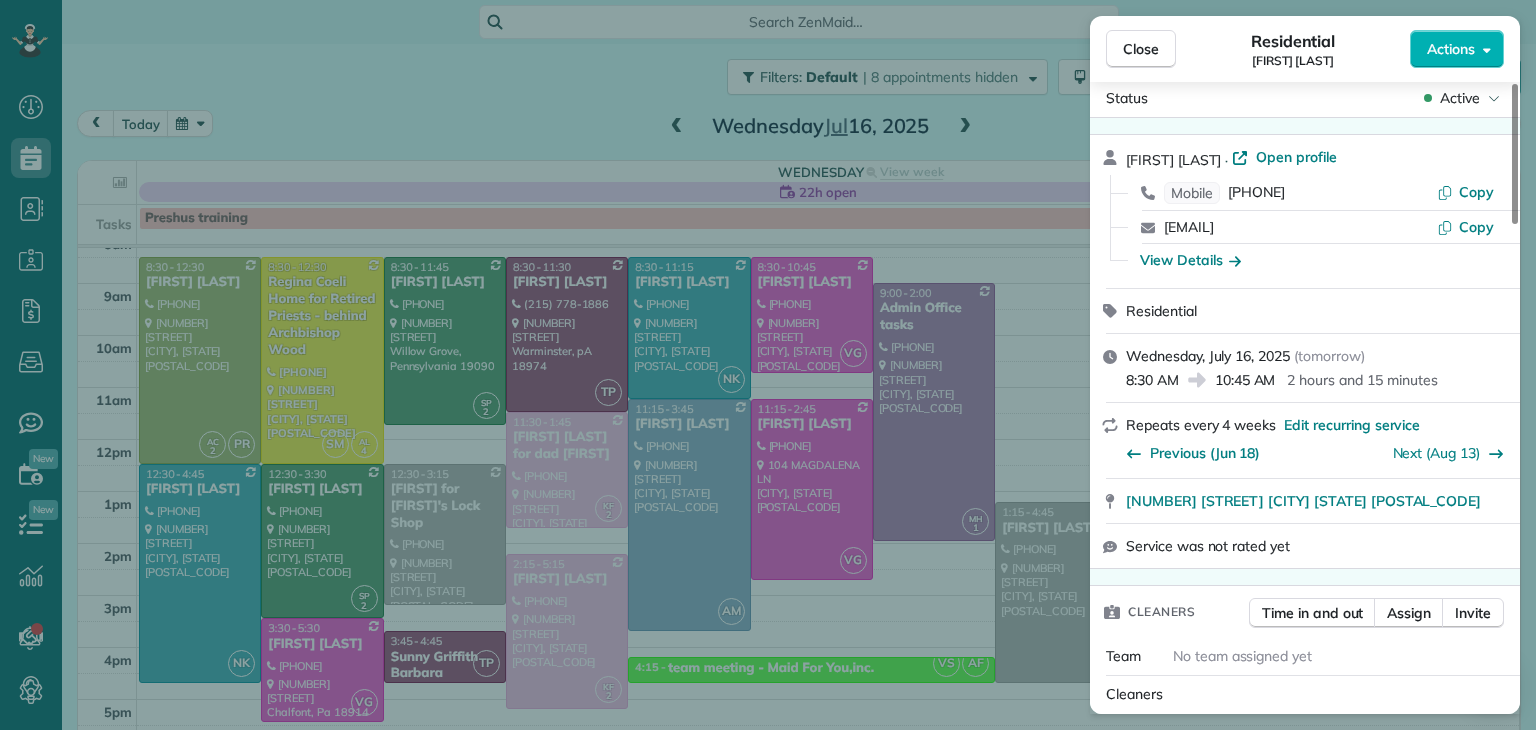 scroll, scrollTop: 0, scrollLeft: 0, axis: both 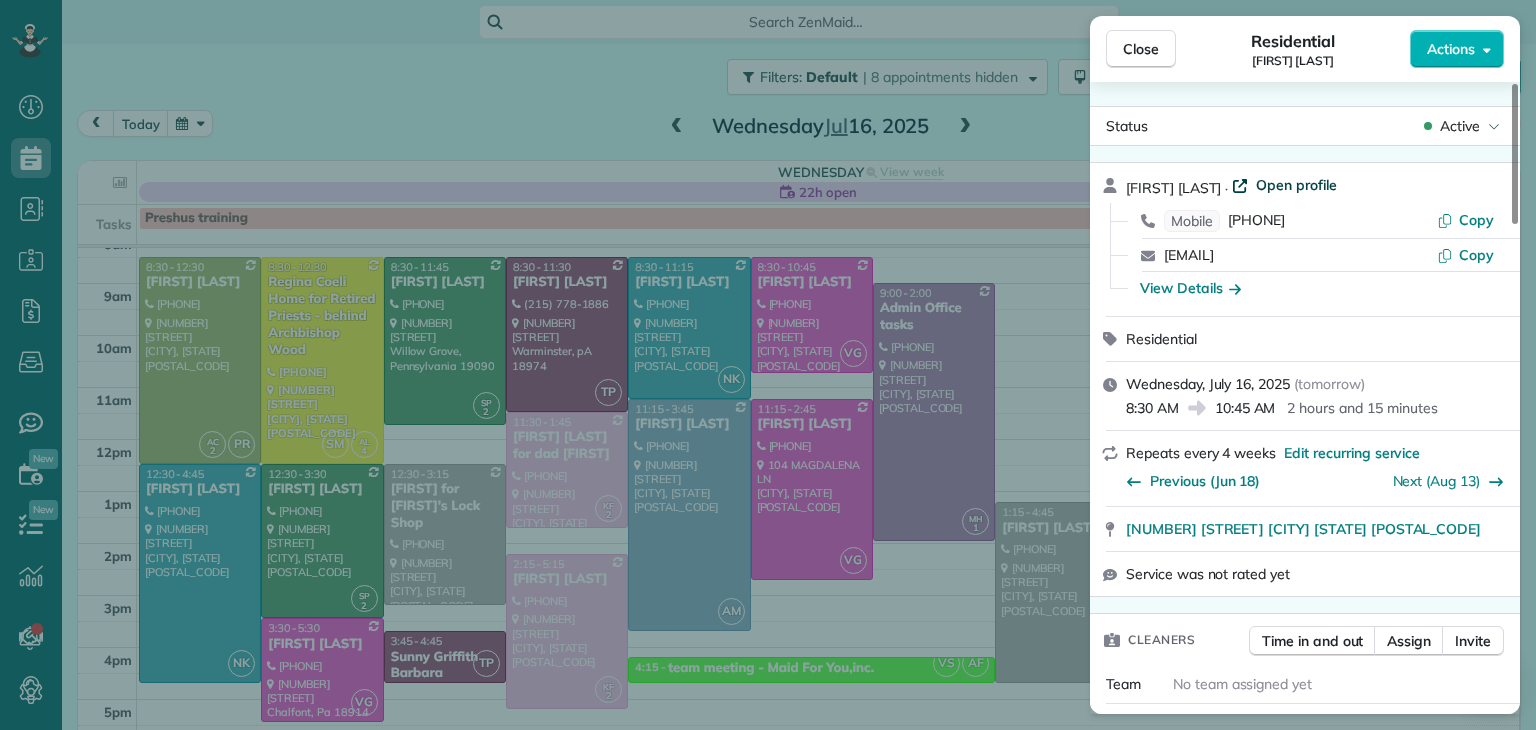 click on "Open profile" at bounding box center [1296, 185] 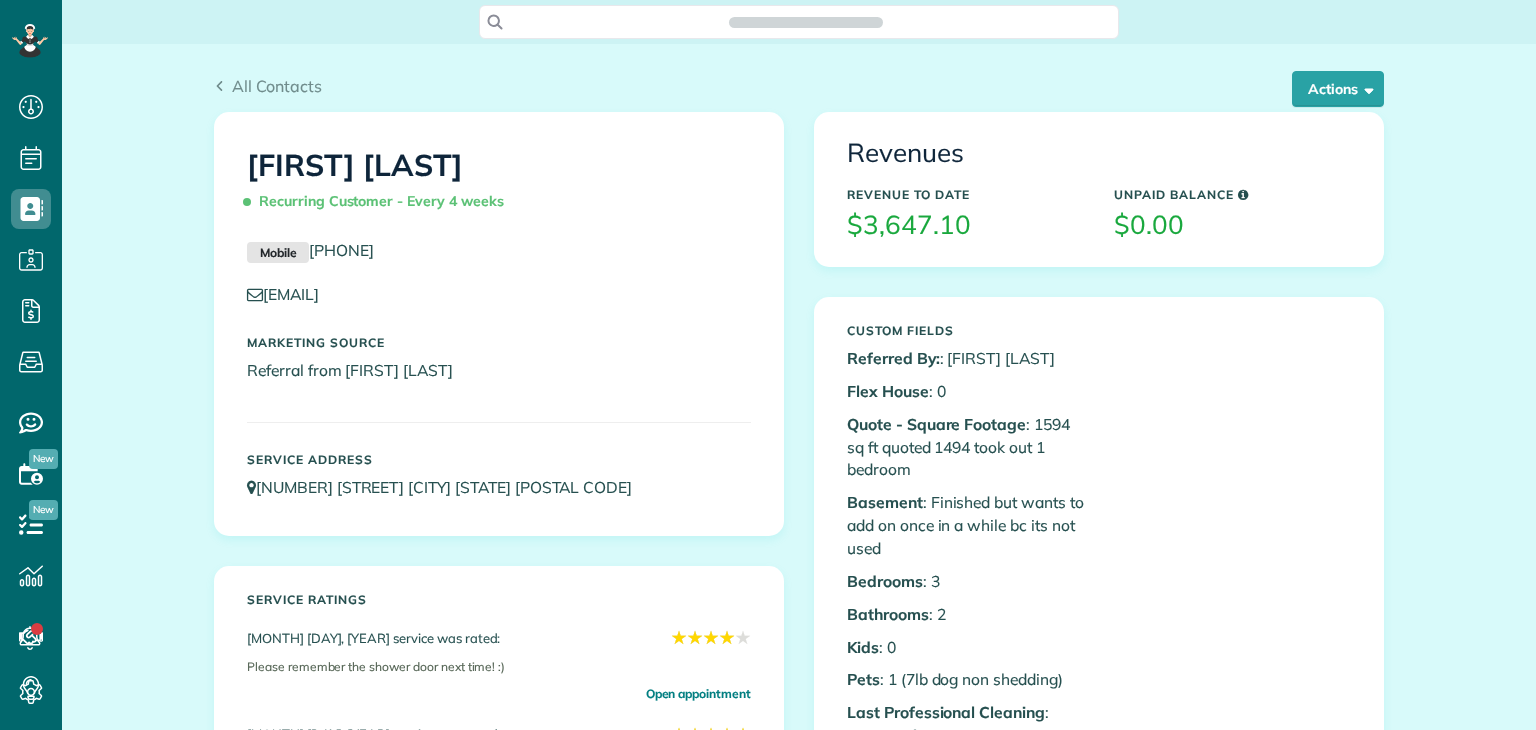 scroll, scrollTop: 0, scrollLeft: 0, axis: both 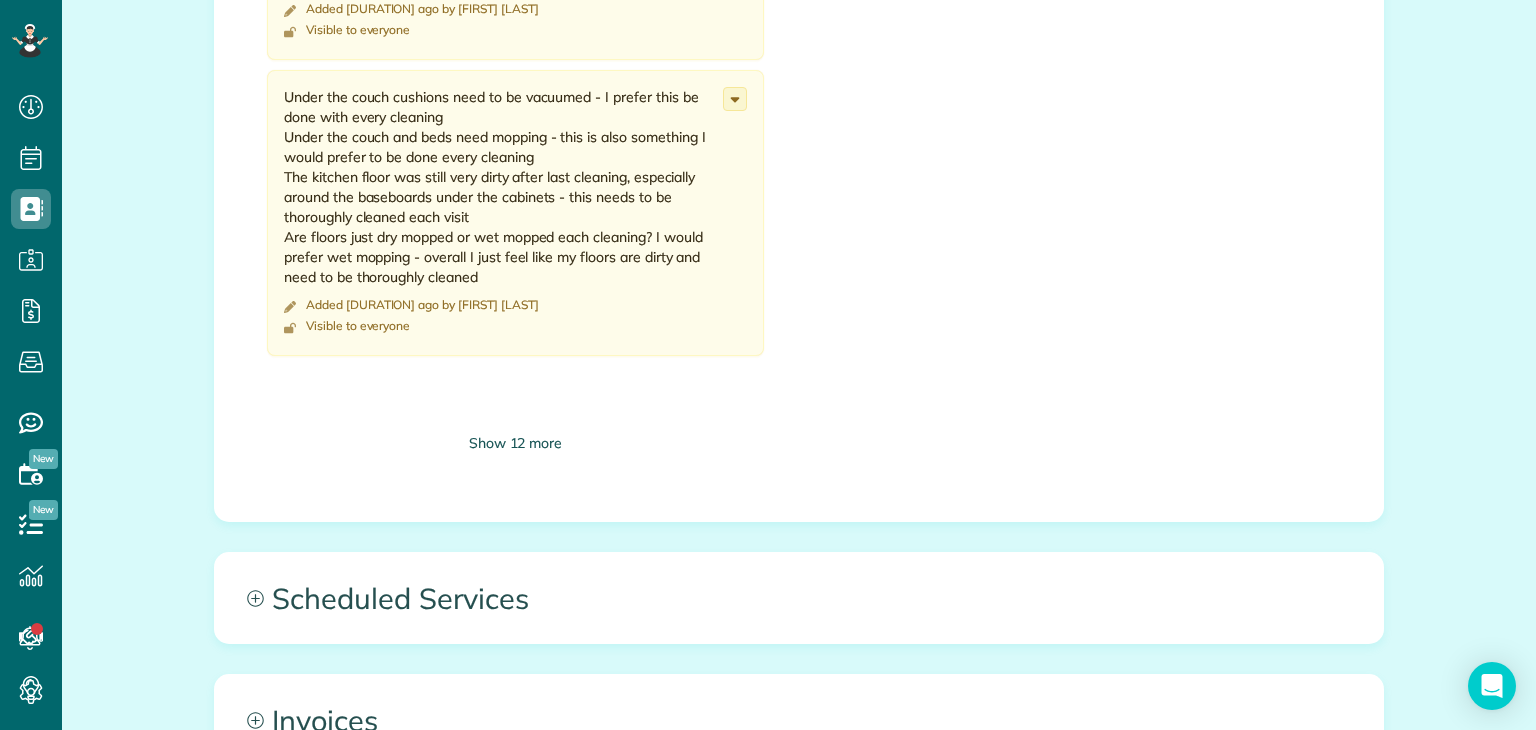 click on "Show 12 more" at bounding box center (515, 443) 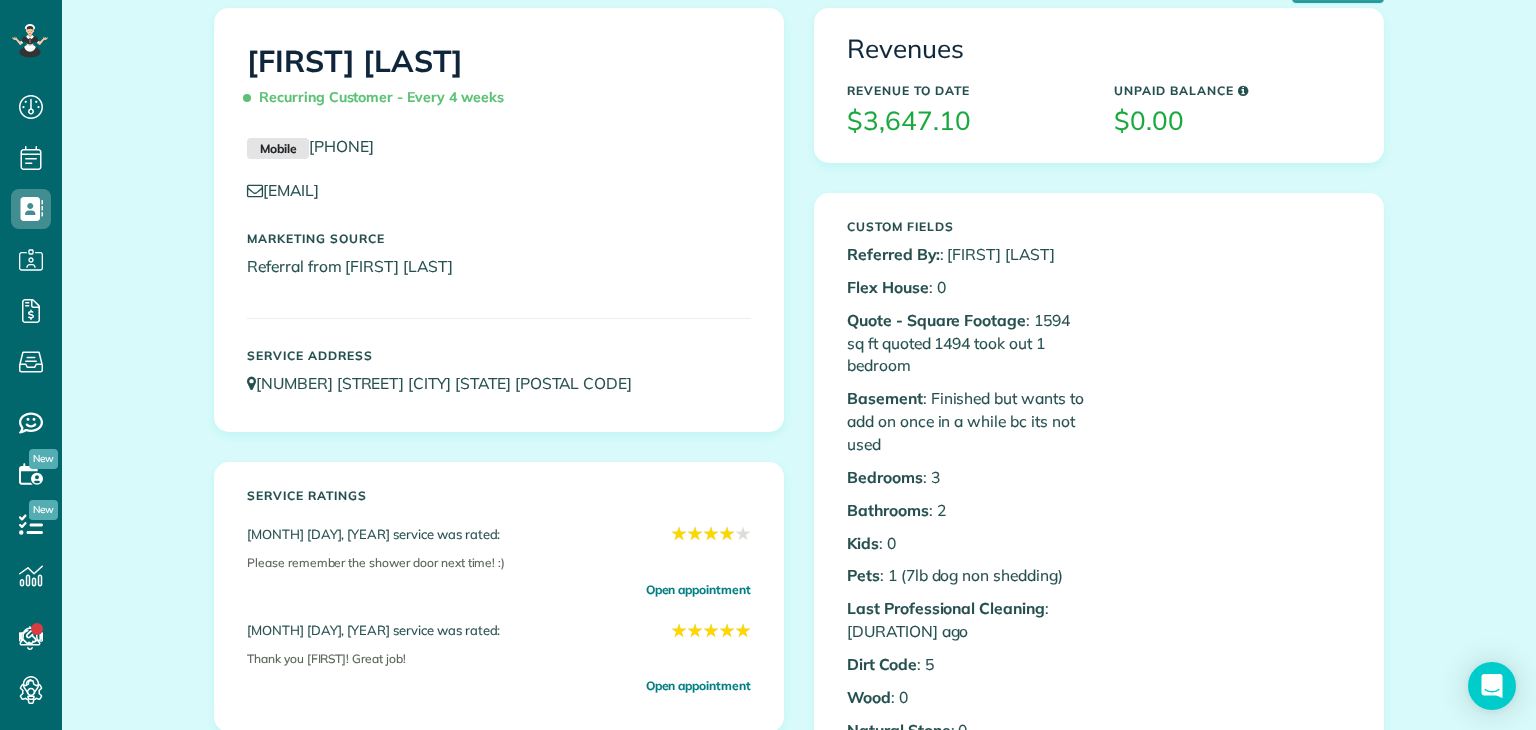 scroll, scrollTop: 0, scrollLeft: 0, axis: both 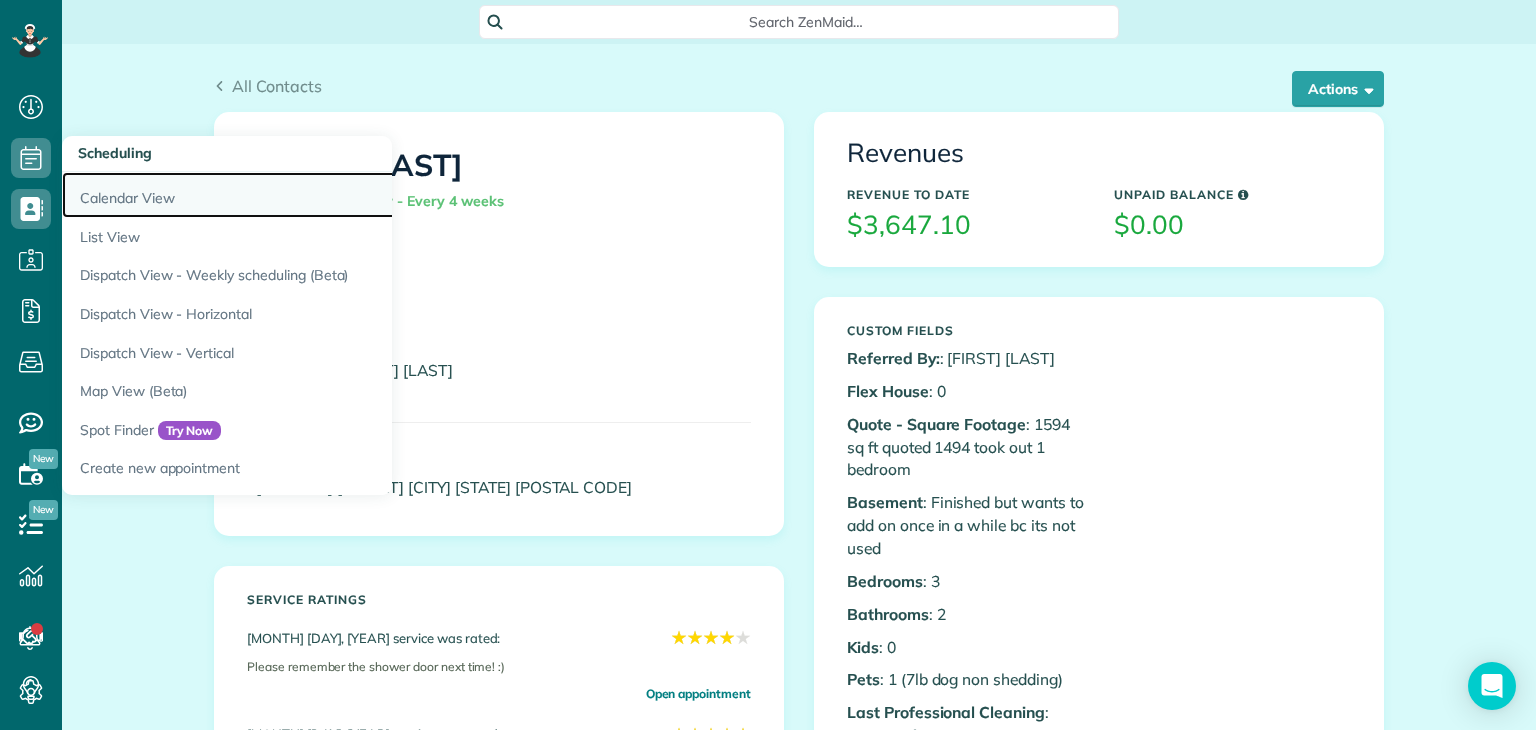 click on "Calendar View" at bounding box center (312, 195) 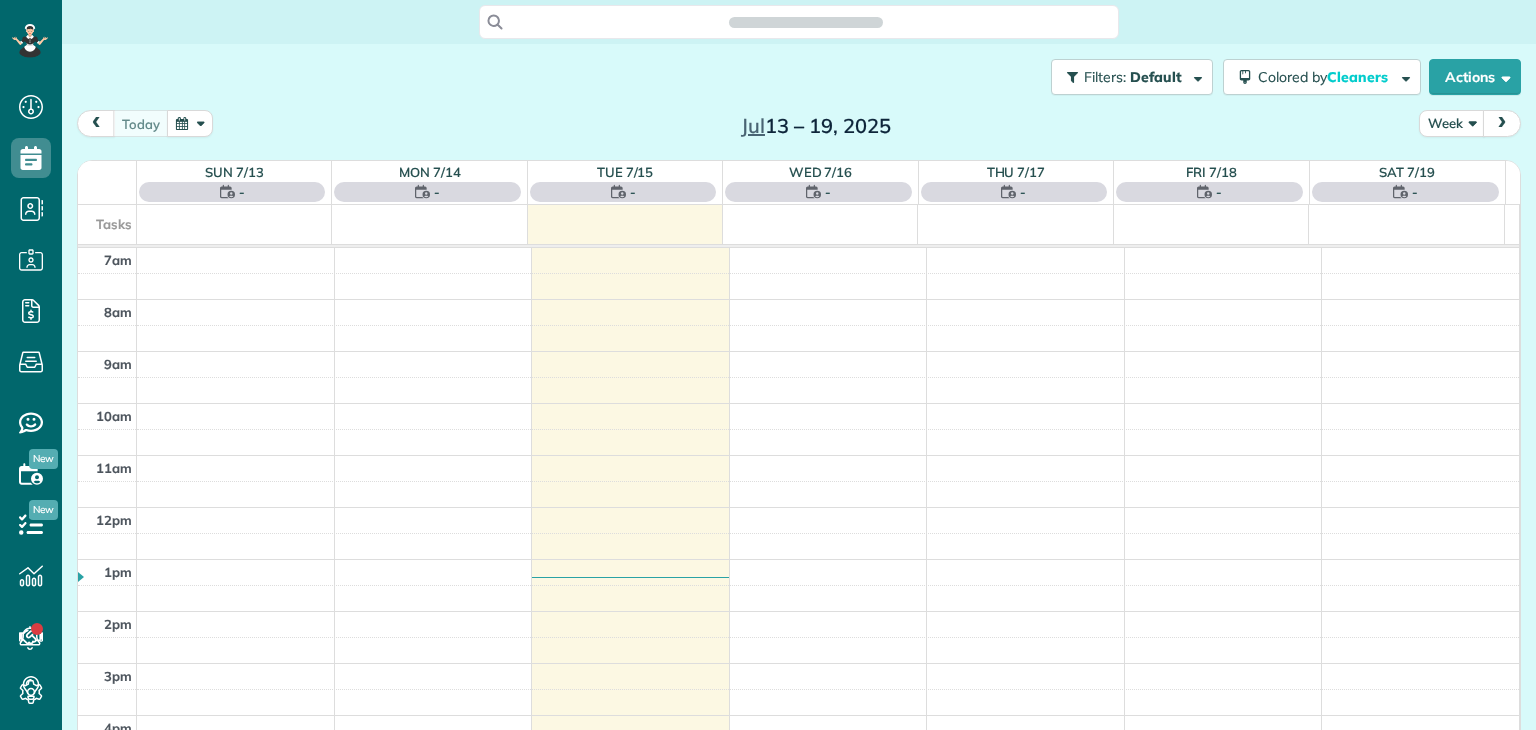 scroll, scrollTop: 0, scrollLeft: 0, axis: both 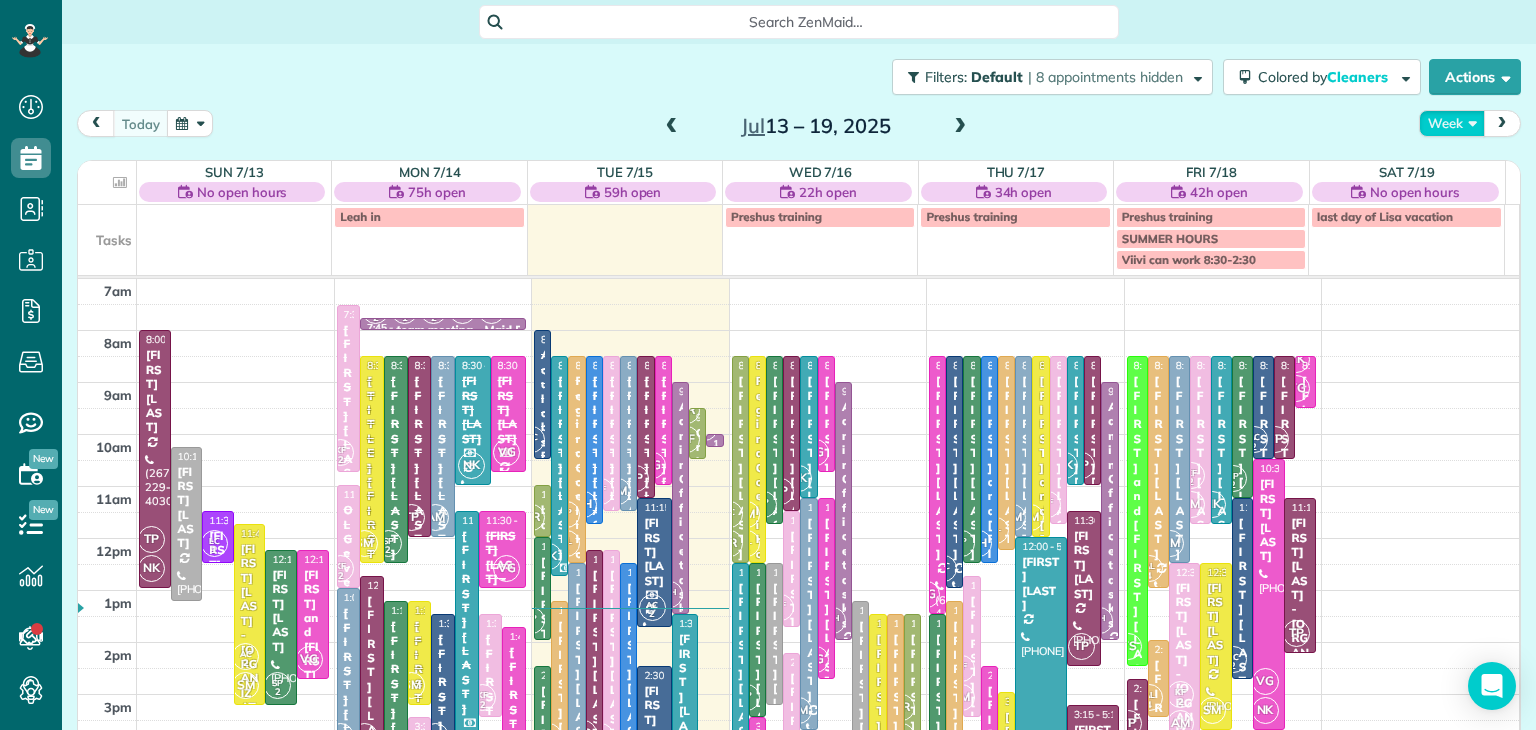 click on "Week" at bounding box center [1452, 123] 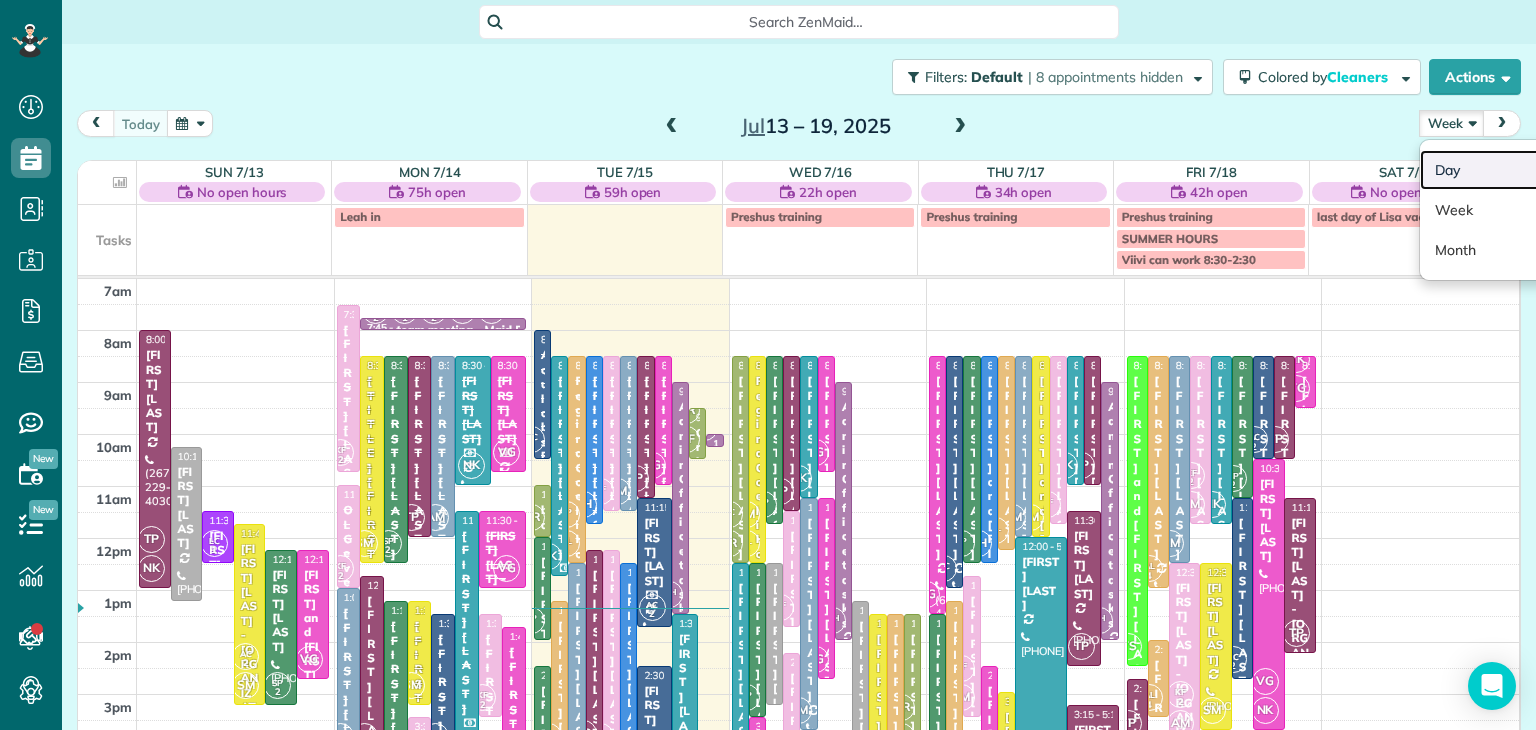 click on "Day" at bounding box center (1499, 170) 